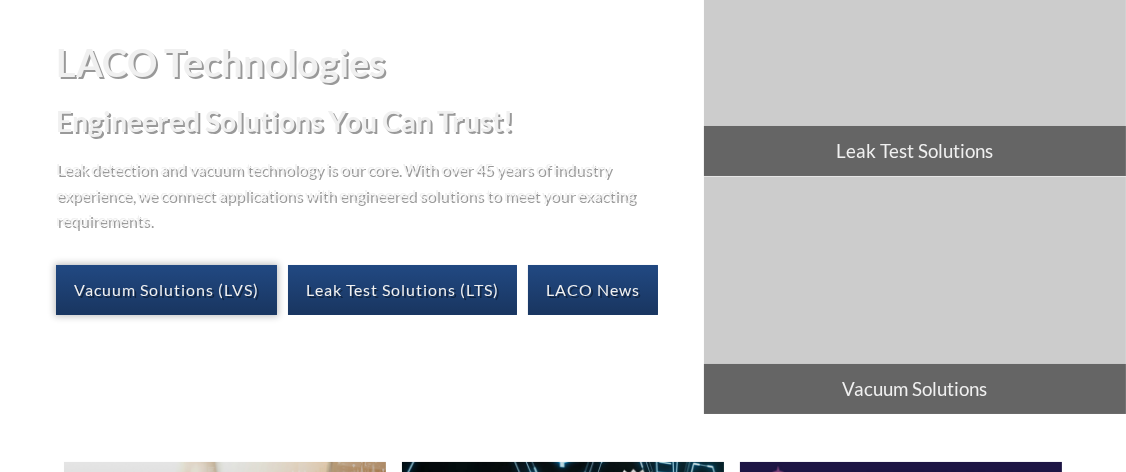 scroll, scrollTop: 0, scrollLeft: 0, axis: both 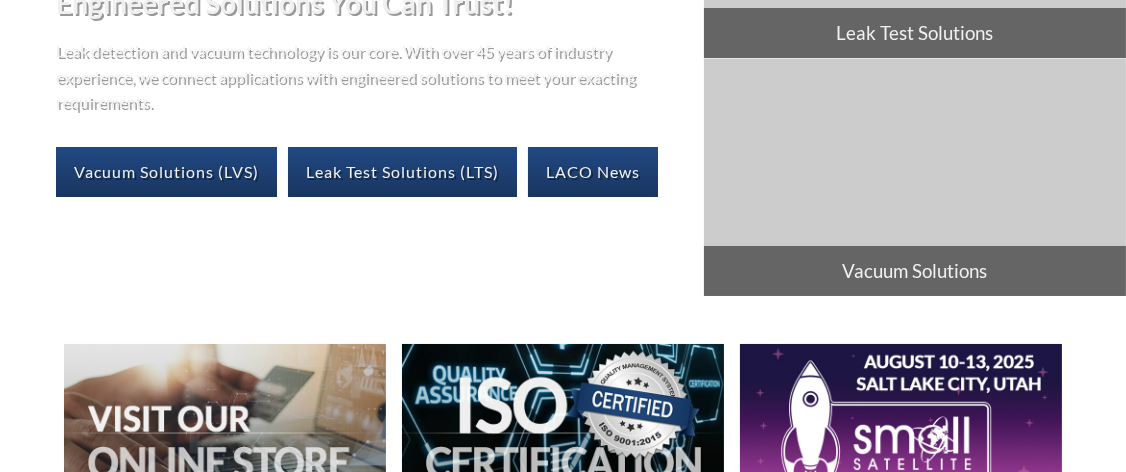 select 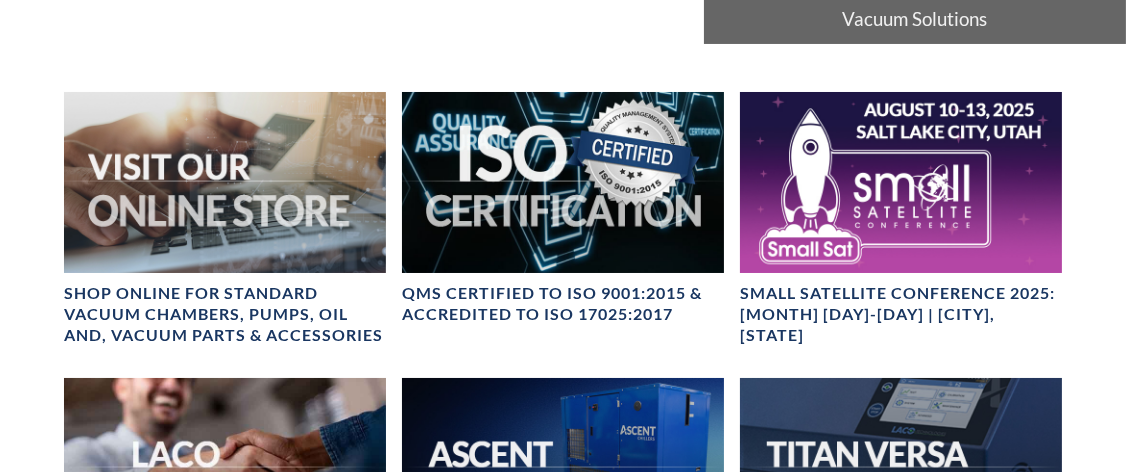 scroll, scrollTop: 1705, scrollLeft: 0, axis: vertical 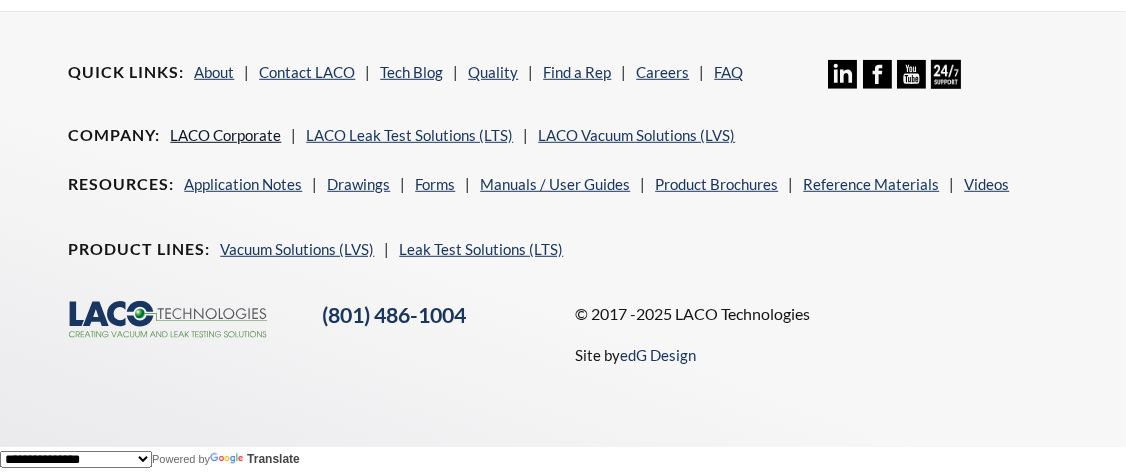 click on "LACO Corporate" at bounding box center (225, 135) 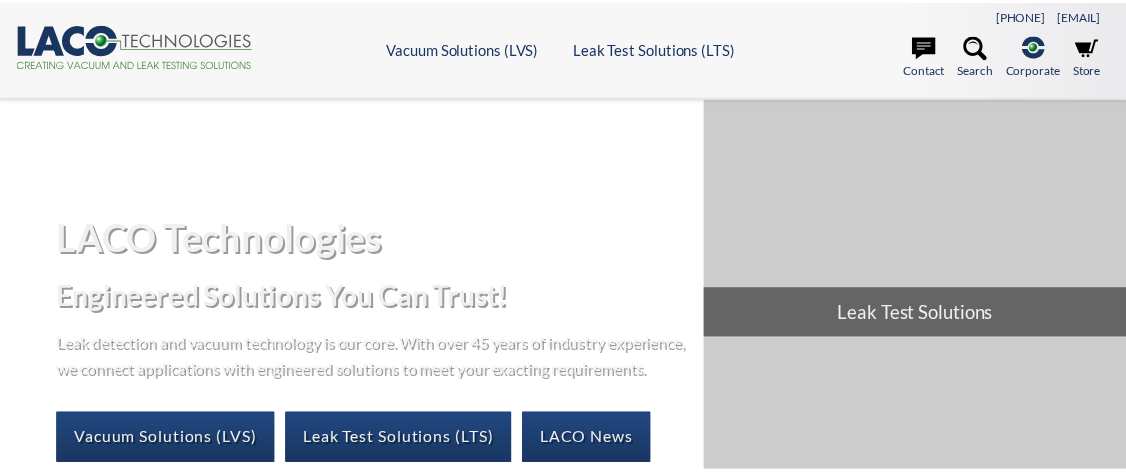 scroll, scrollTop: 0, scrollLeft: 0, axis: both 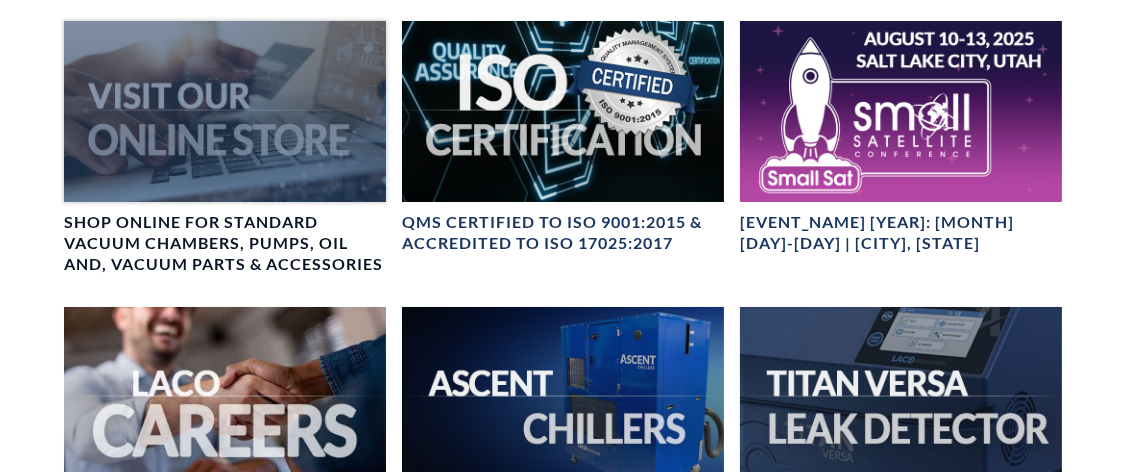 select 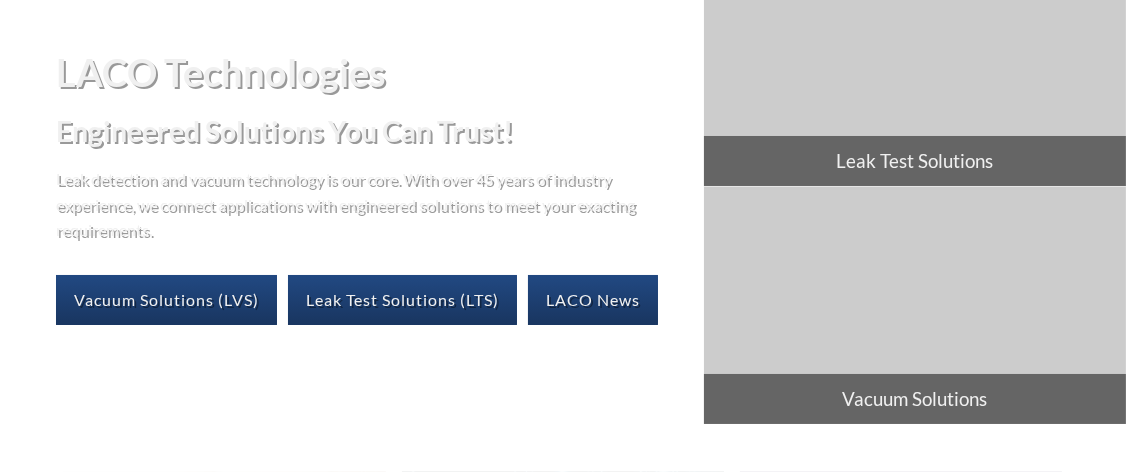 scroll, scrollTop: 100, scrollLeft: 0, axis: vertical 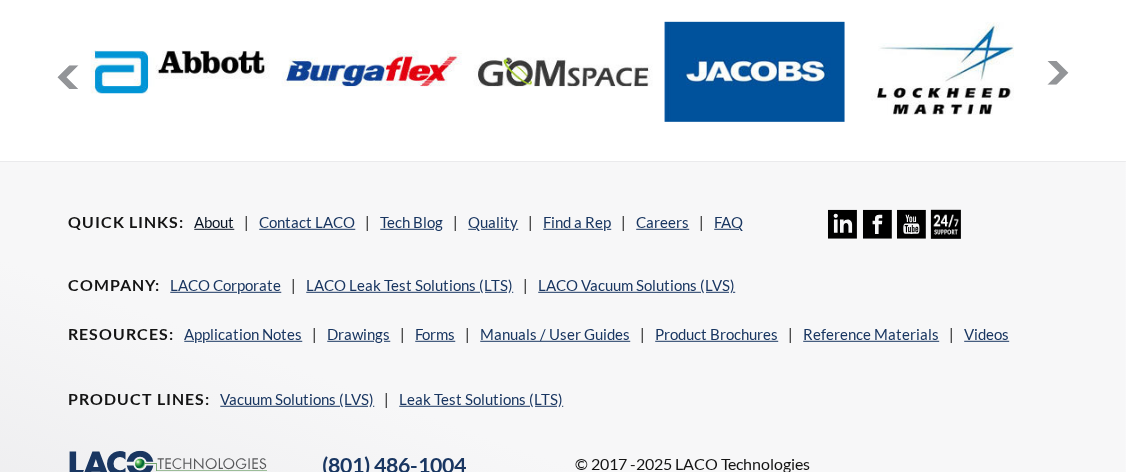 click on "About" at bounding box center (214, 222) 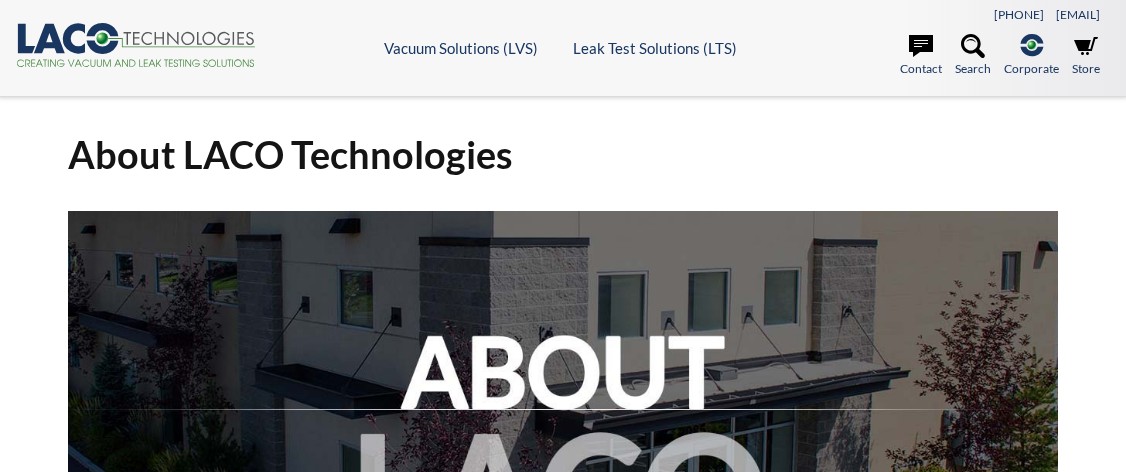 scroll, scrollTop: 0, scrollLeft: 0, axis: both 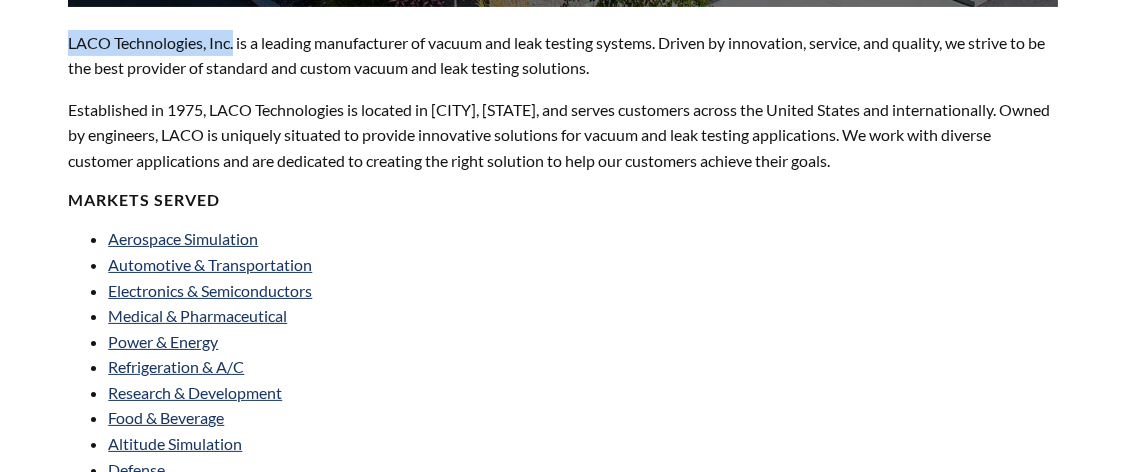 drag, startPoint x: 60, startPoint y: 31, endPoint x: 236, endPoint y: 25, distance: 176.10225 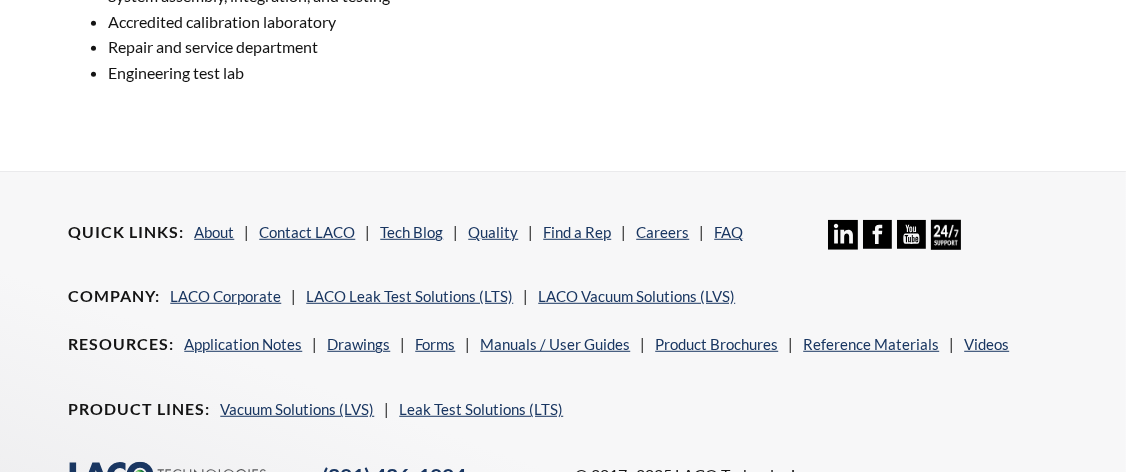 scroll, scrollTop: 1828, scrollLeft: 0, axis: vertical 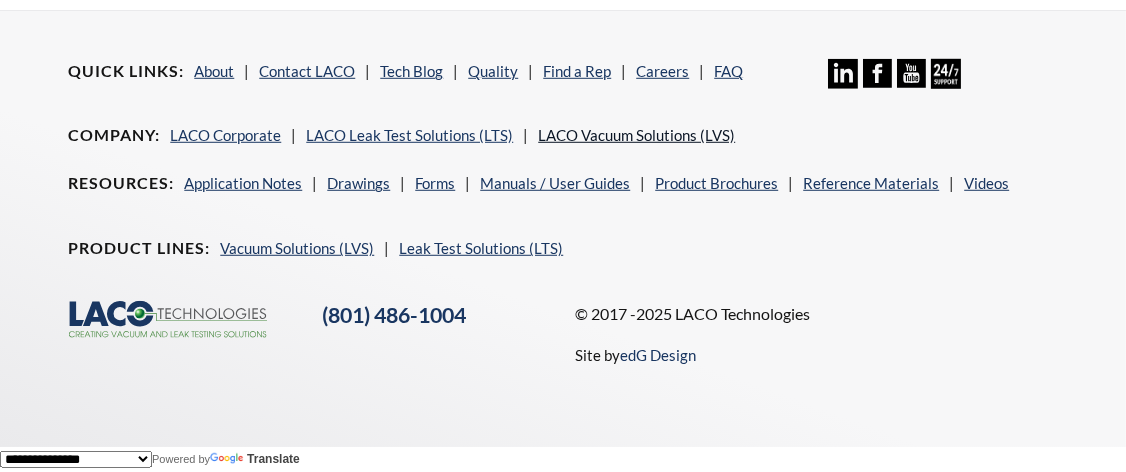 click on "LACO Vacuum Solutions (LVS)" at bounding box center (636, 135) 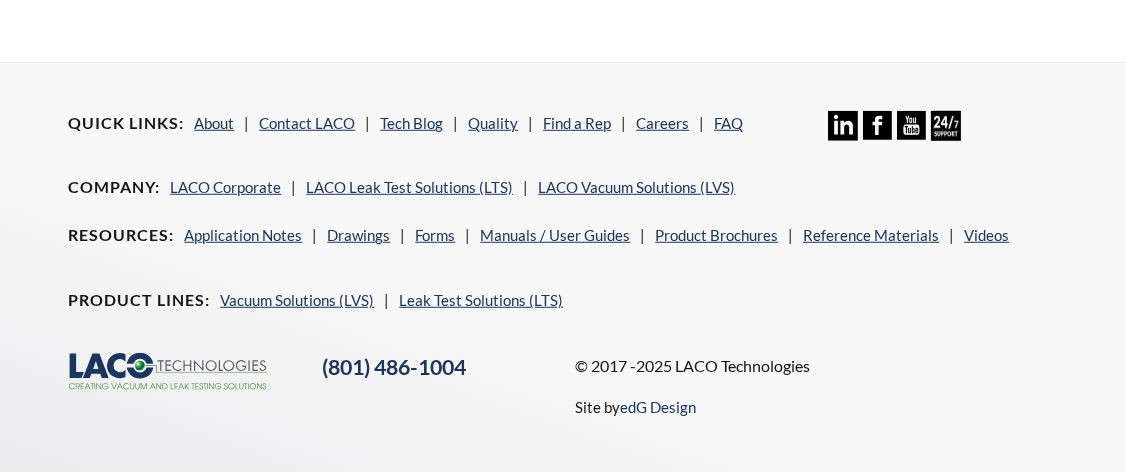 scroll, scrollTop: 1802, scrollLeft: 0, axis: vertical 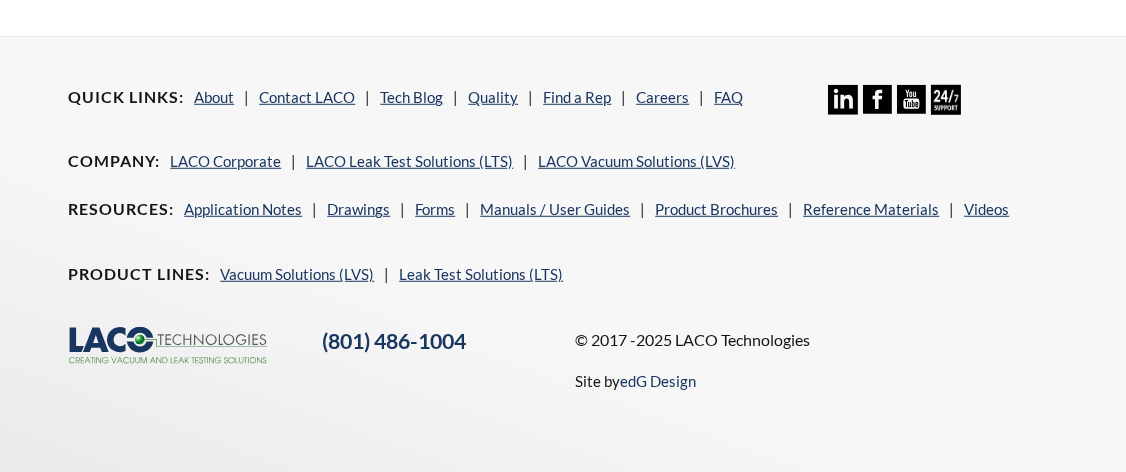 select 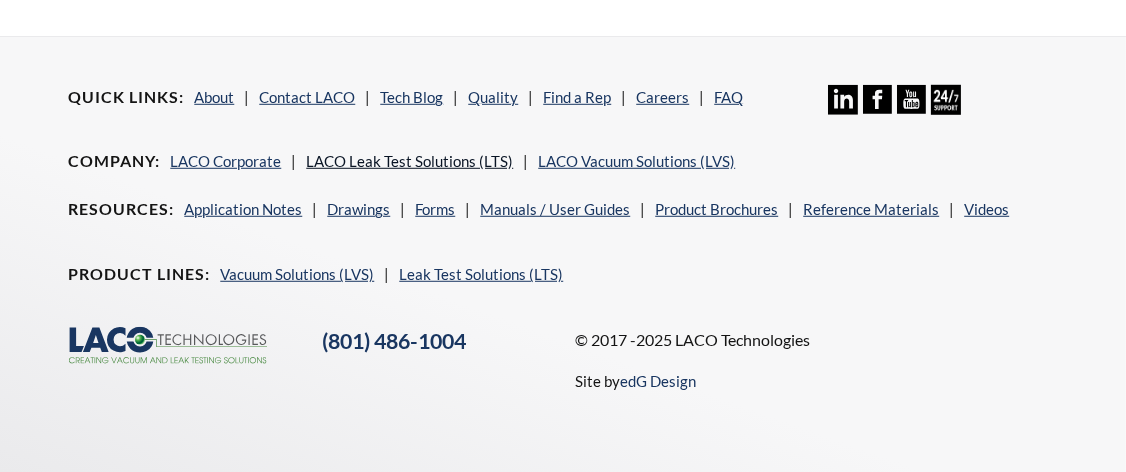 click on "LACO Leak Test Solutions (LTS)" at bounding box center (409, 161) 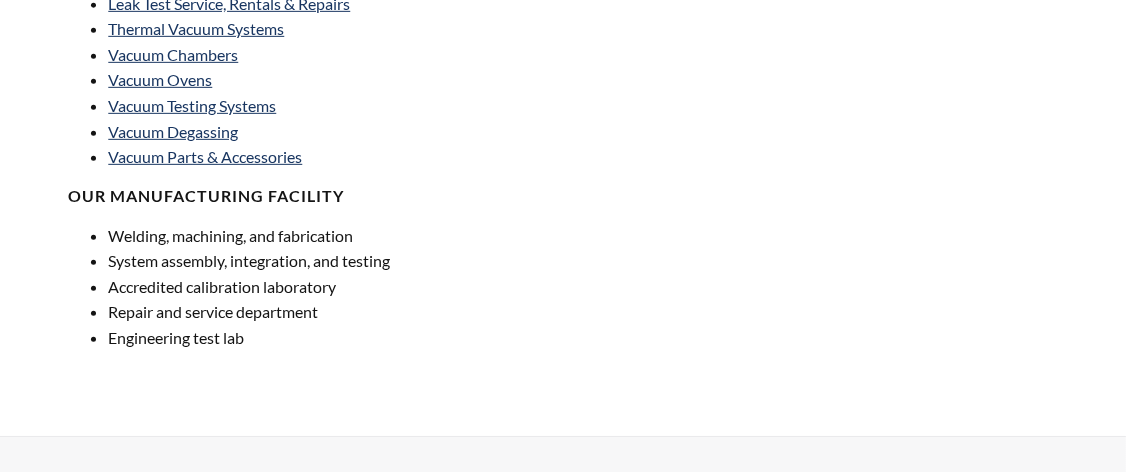 scroll, scrollTop: 0, scrollLeft: 0, axis: both 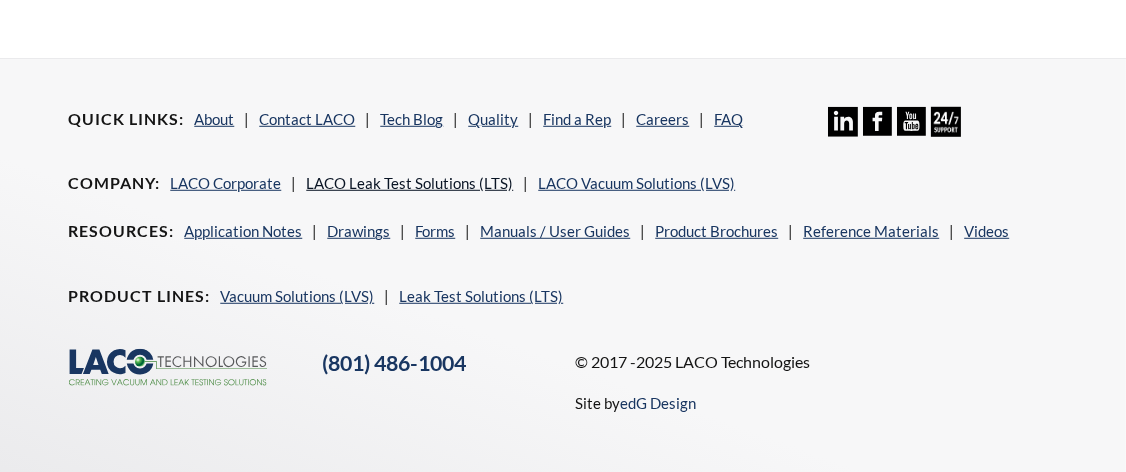 click on "LACO Leak Test Solutions (LTS)" at bounding box center [409, 183] 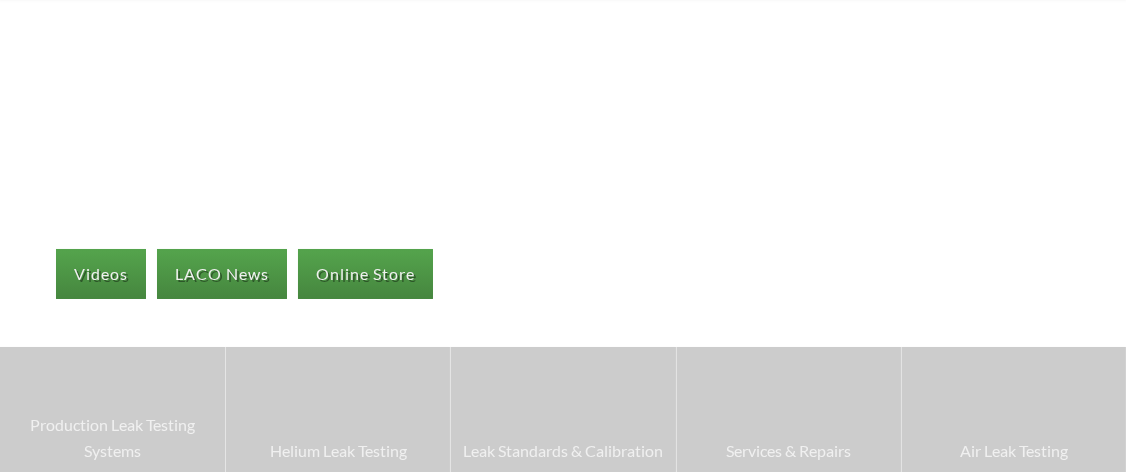 scroll, scrollTop: 35, scrollLeft: 0, axis: vertical 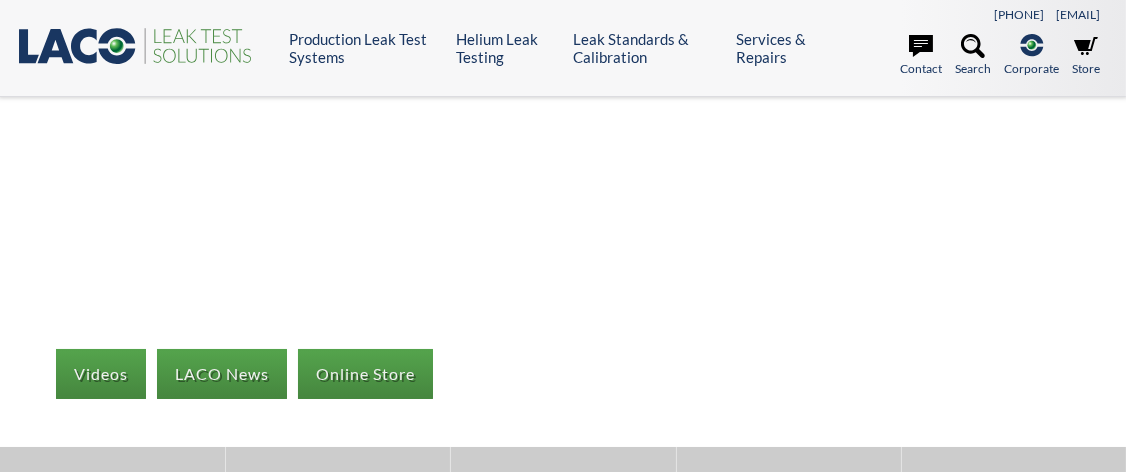 select 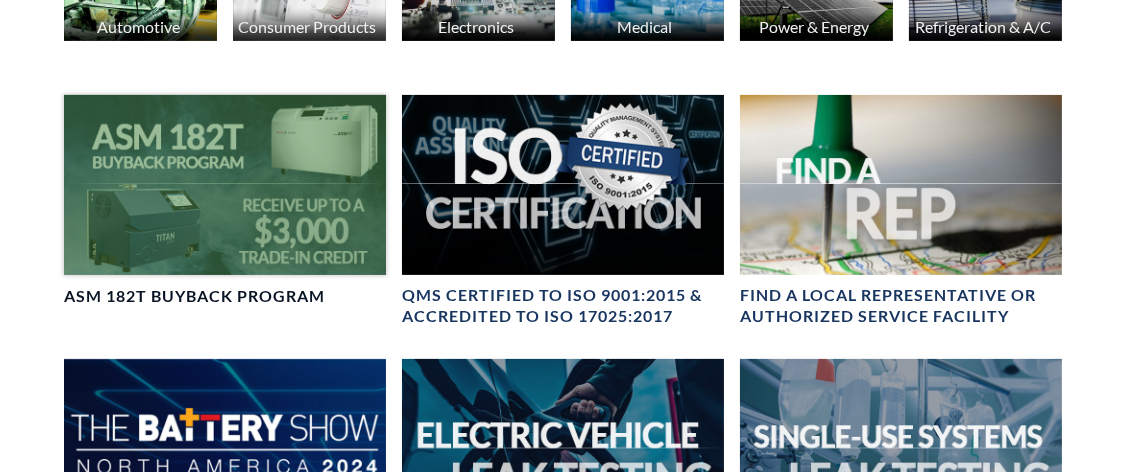 scroll, scrollTop: 1000, scrollLeft: 0, axis: vertical 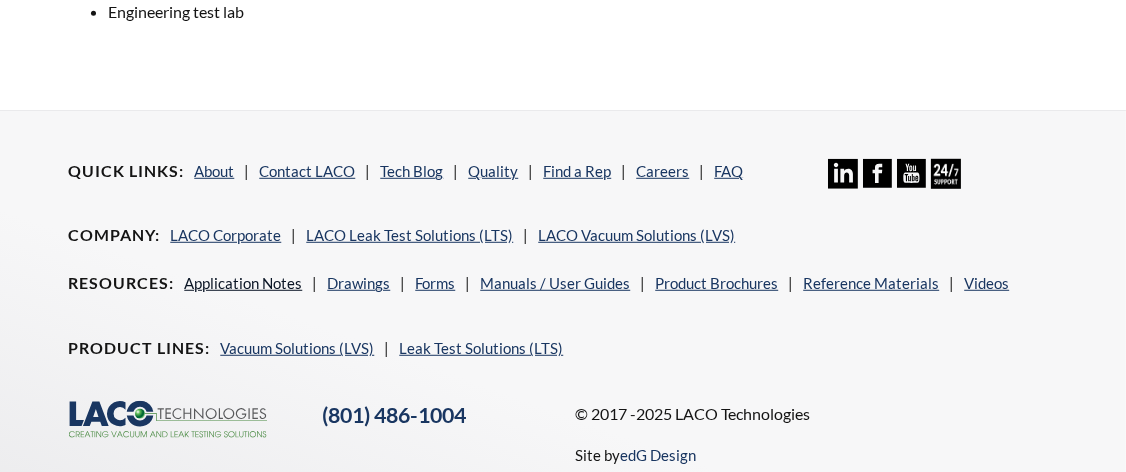 click on "Application Notes" at bounding box center [243, 283] 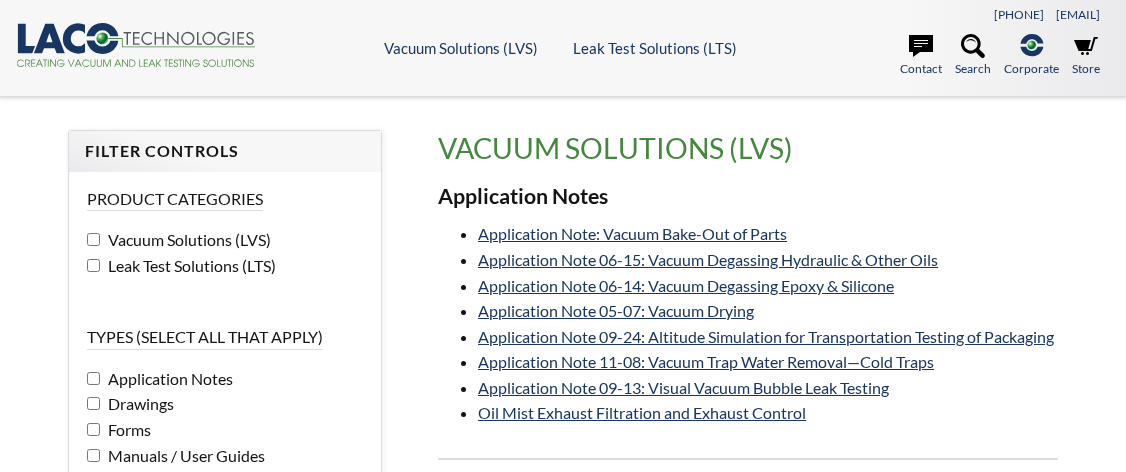 scroll, scrollTop: 0, scrollLeft: 0, axis: both 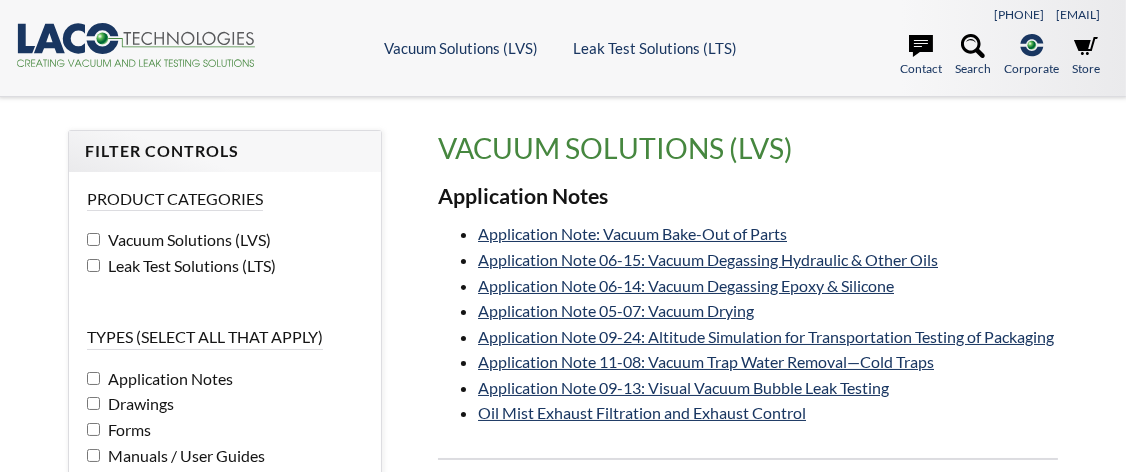 select 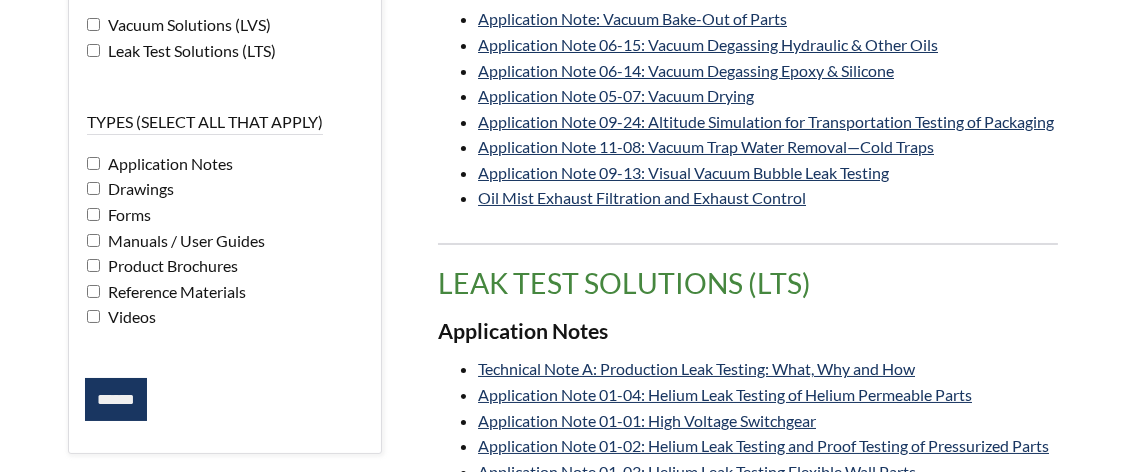 scroll, scrollTop: 299, scrollLeft: 0, axis: vertical 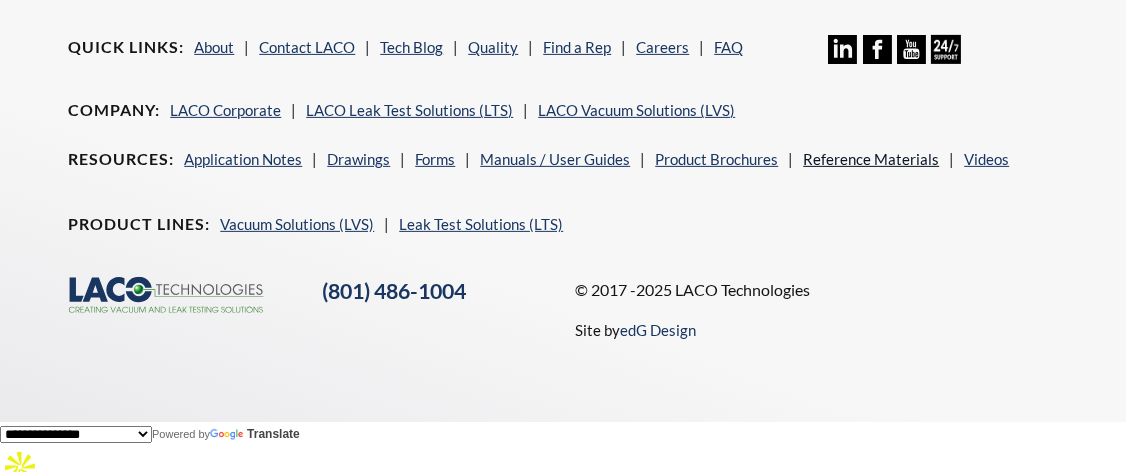 click on "Reference Materials" at bounding box center (871, 159) 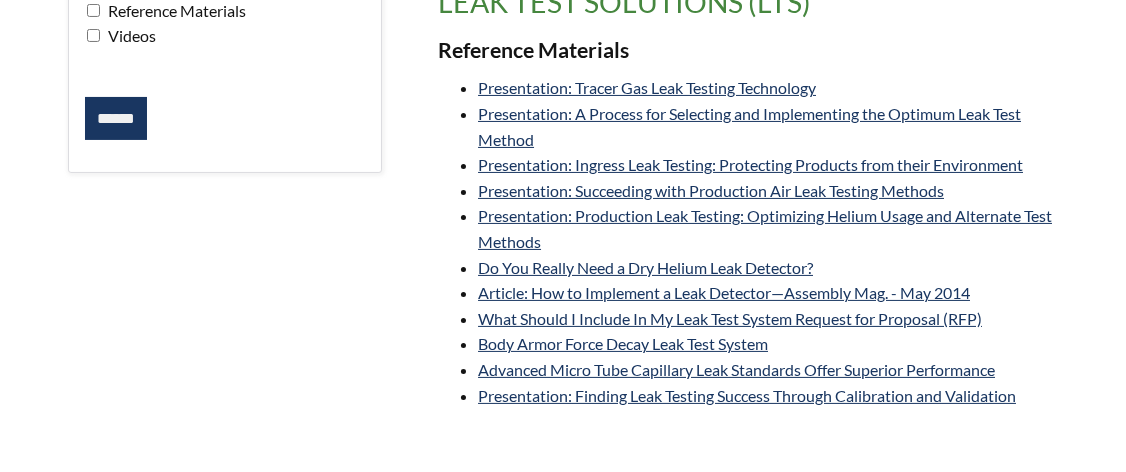 scroll, scrollTop: 500, scrollLeft: 0, axis: vertical 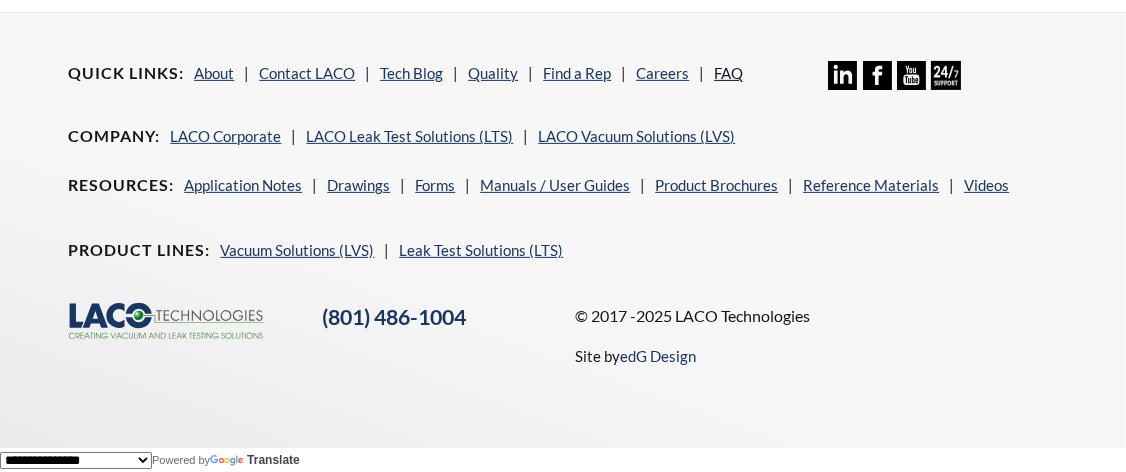 click on "FAQ" at bounding box center [728, 73] 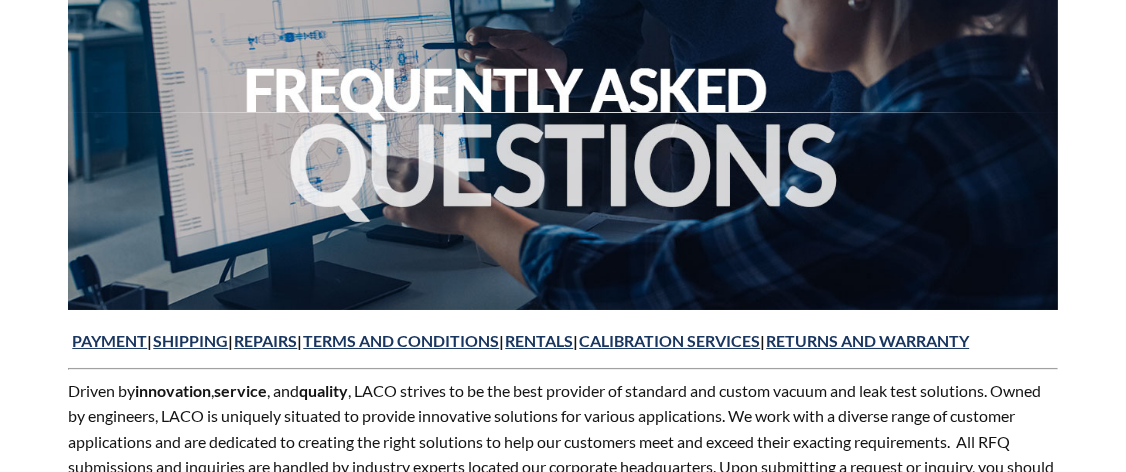 scroll, scrollTop: 399, scrollLeft: 0, axis: vertical 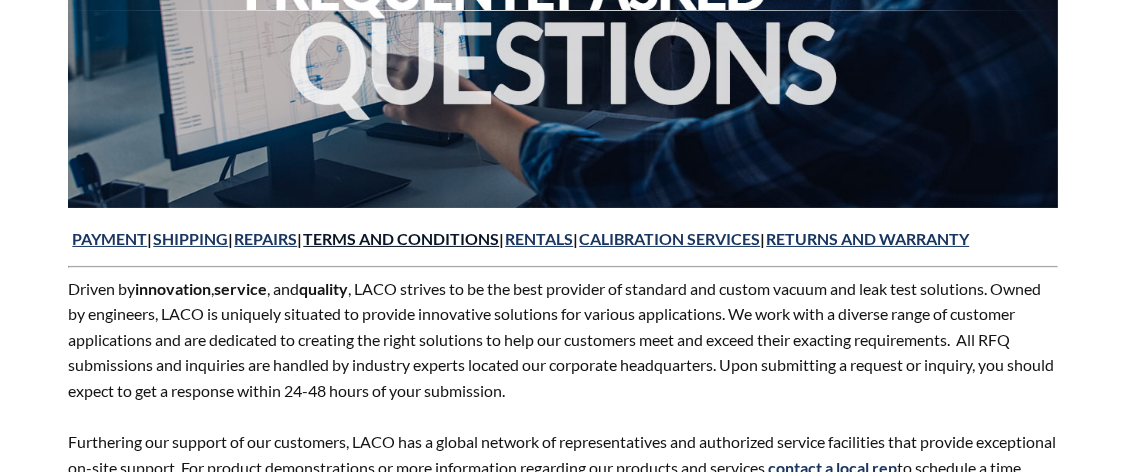 click on "PAYMENT   |   SHIPPING   |   REPAIRS   |   TERMS
AND CONDITIONS   |   RENTALS   |   CALIBRATION
SERVICES   |   RETURNS AND WARRANTY
Driven by  innovation ,  service , and  quality , LACO strives to be the
best provider of standard and custom vacuum and leak test solutions. Owned by engineers, LACO is uniquely situated
to provide innovative solutions for various applications. We work with a diverse range of customer applications and
are dedicated to creating the right solutions to help our customers meet and exceed their exacting requirements.
All RFQ submissions and inquiries are handled by industry experts located our corporate headquarters. Upon
submitting a request or inquiry, you should expect to get a response within 24-48 hours of your
submission. contact a local rep
to schedule a time.
PAYMENT
Does LACO accept credit cards?
Account Agreement     ," at bounding box center [562, 1229] 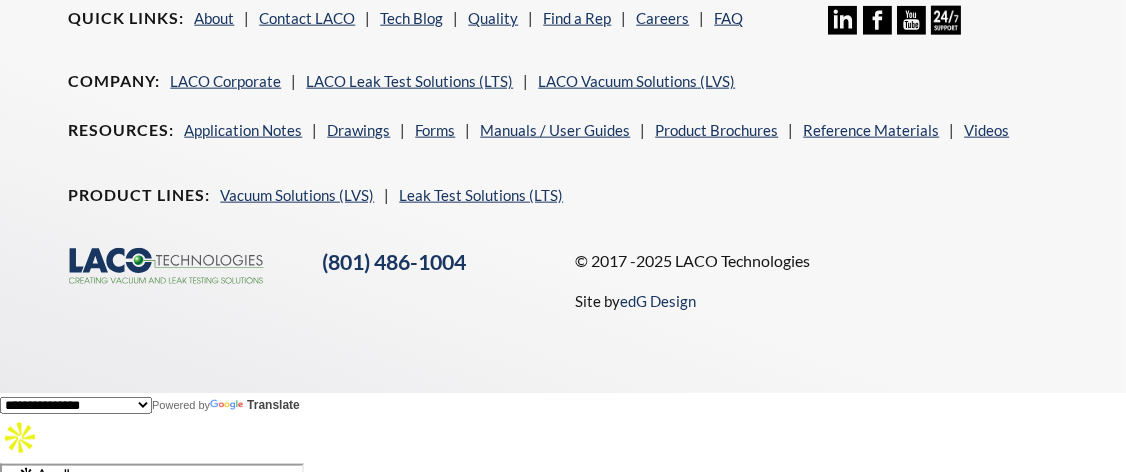 scroll, scrollTop: 3133, scrollLeft: 0, axis: vertical 